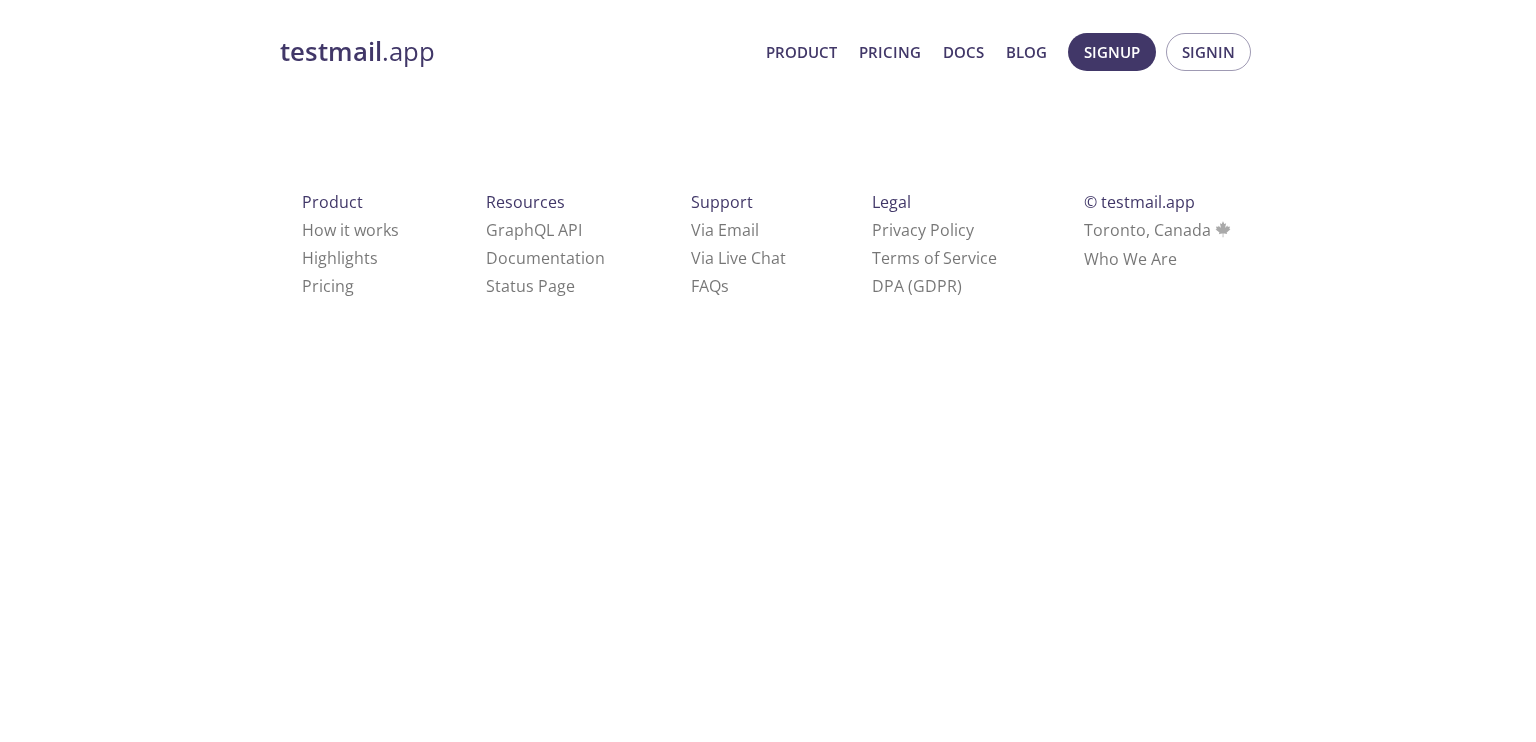scroll, scrollTop: 0, scrollLeft: 0, axis: both 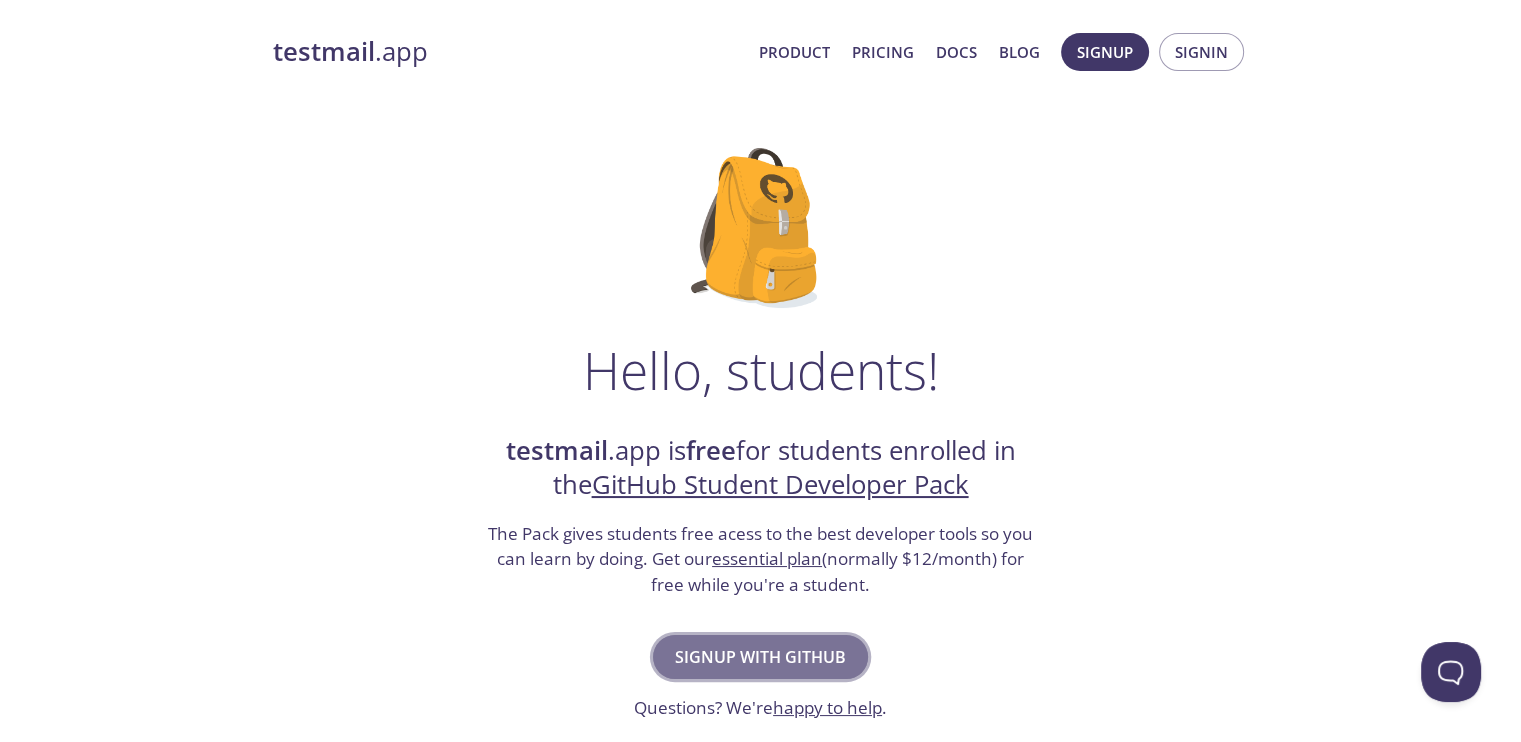 click on "Signup with GitHub" at bounding box center (760, 657) 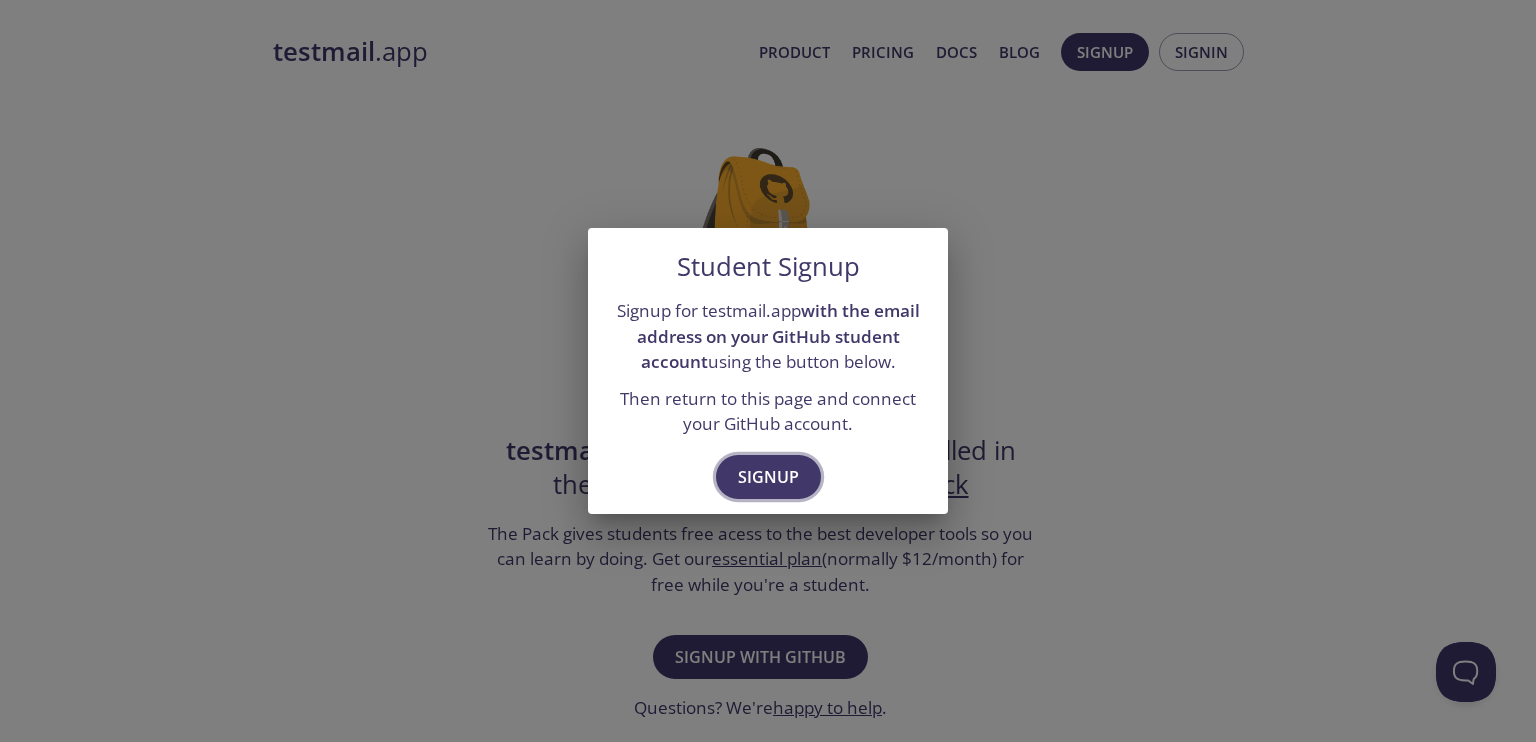 click on "Signup" at bounding box center [768, 477] 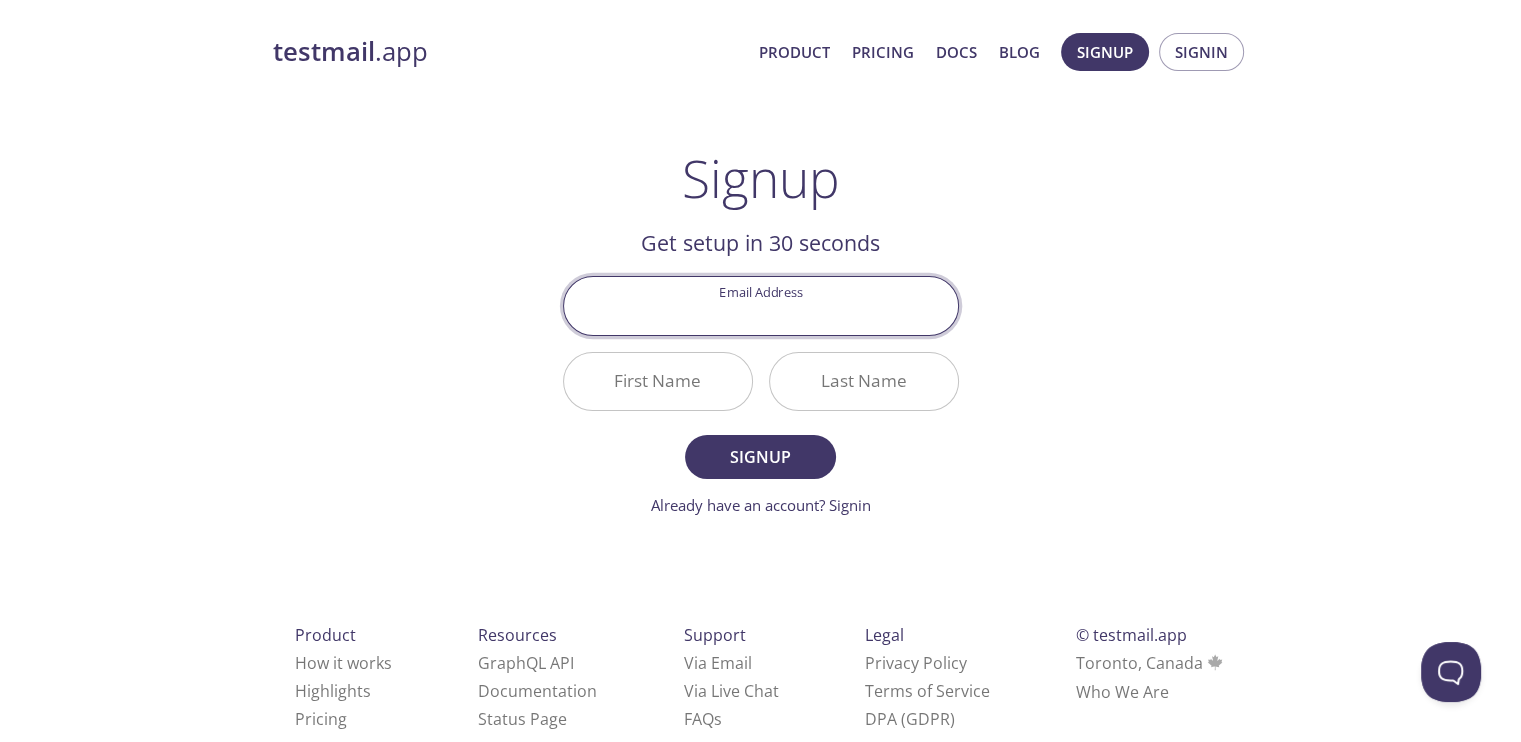 click on "Email Address" at bounding box center (761, 305) 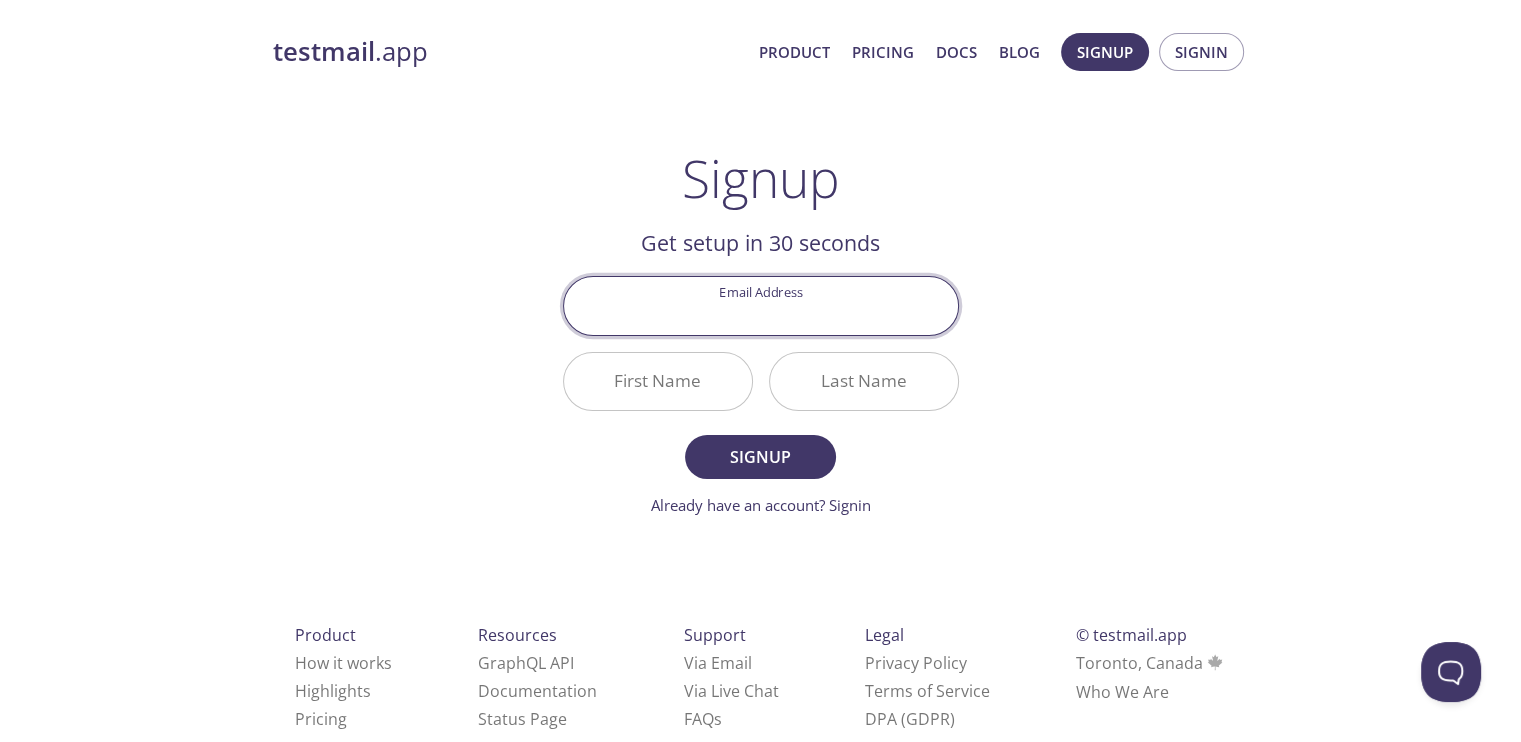 type on "[EMAIL]" 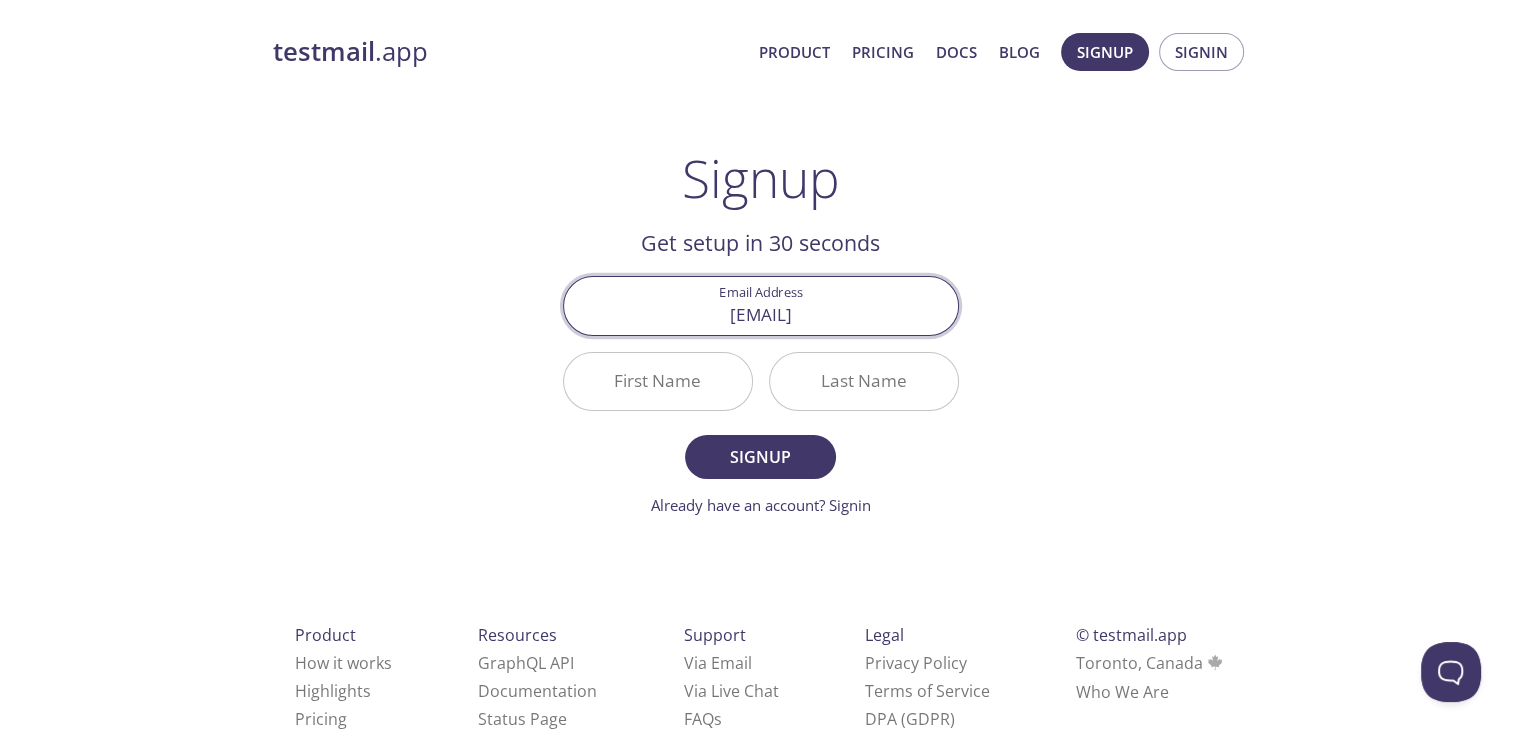 click on "First Name" at bounding box center (658, 381) 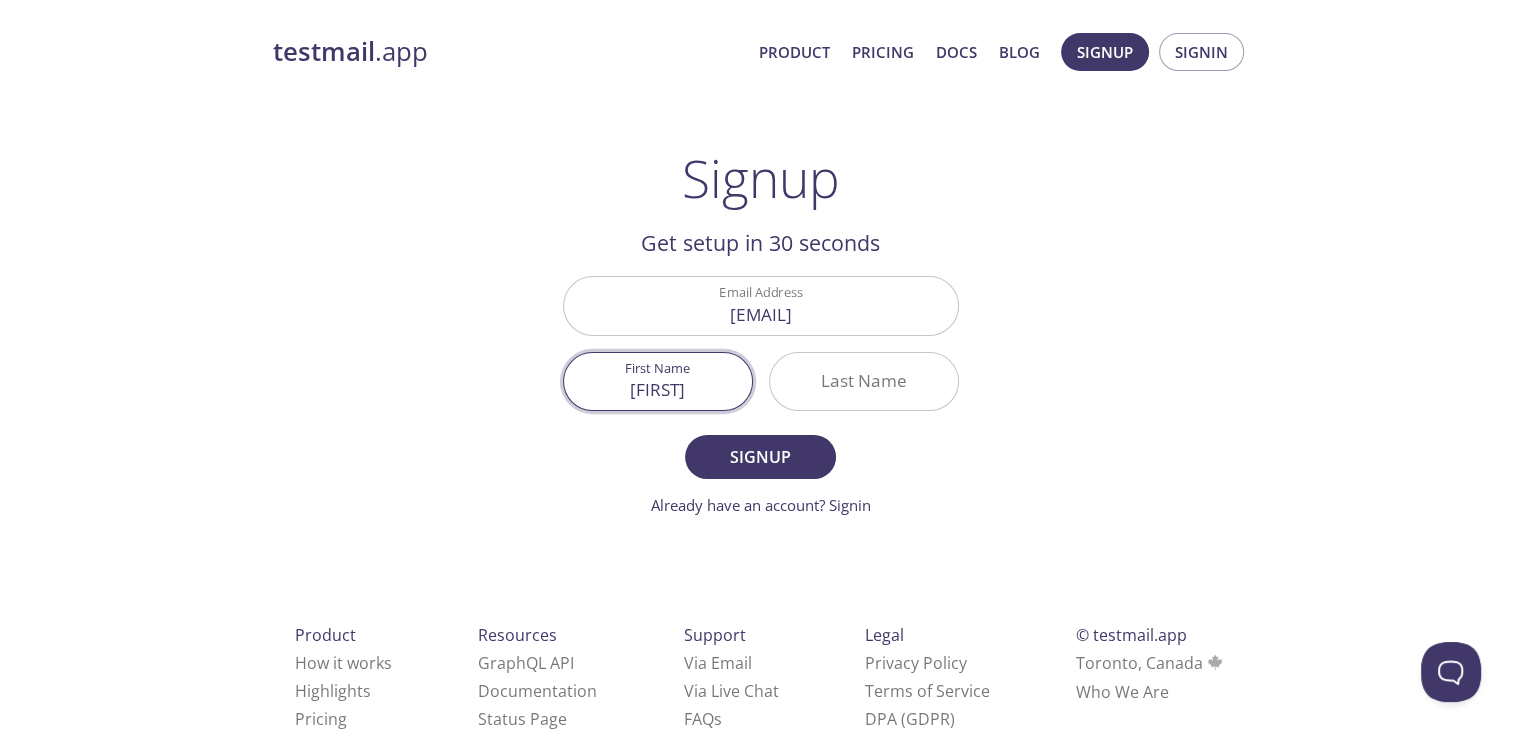 type on "Parth" 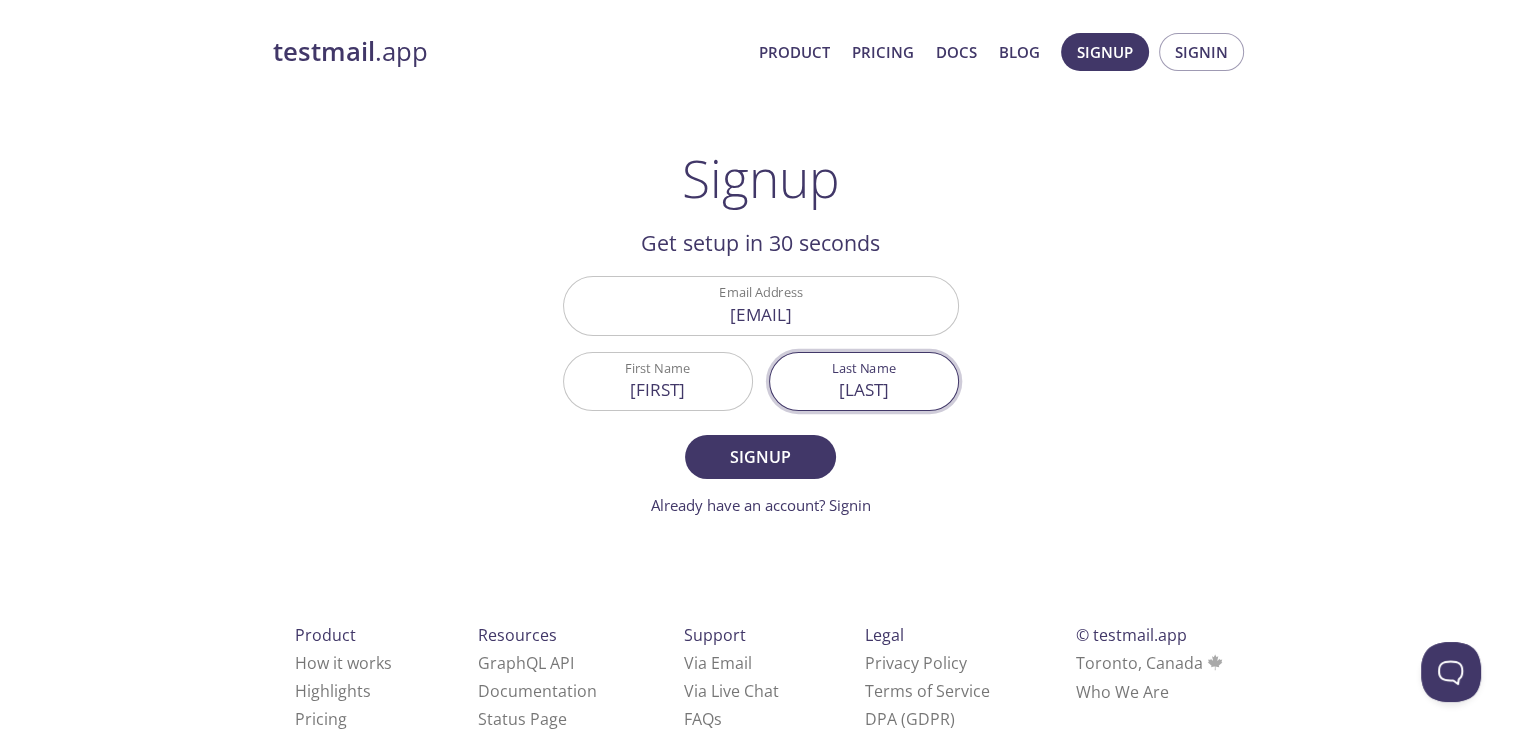 type on "Batham" 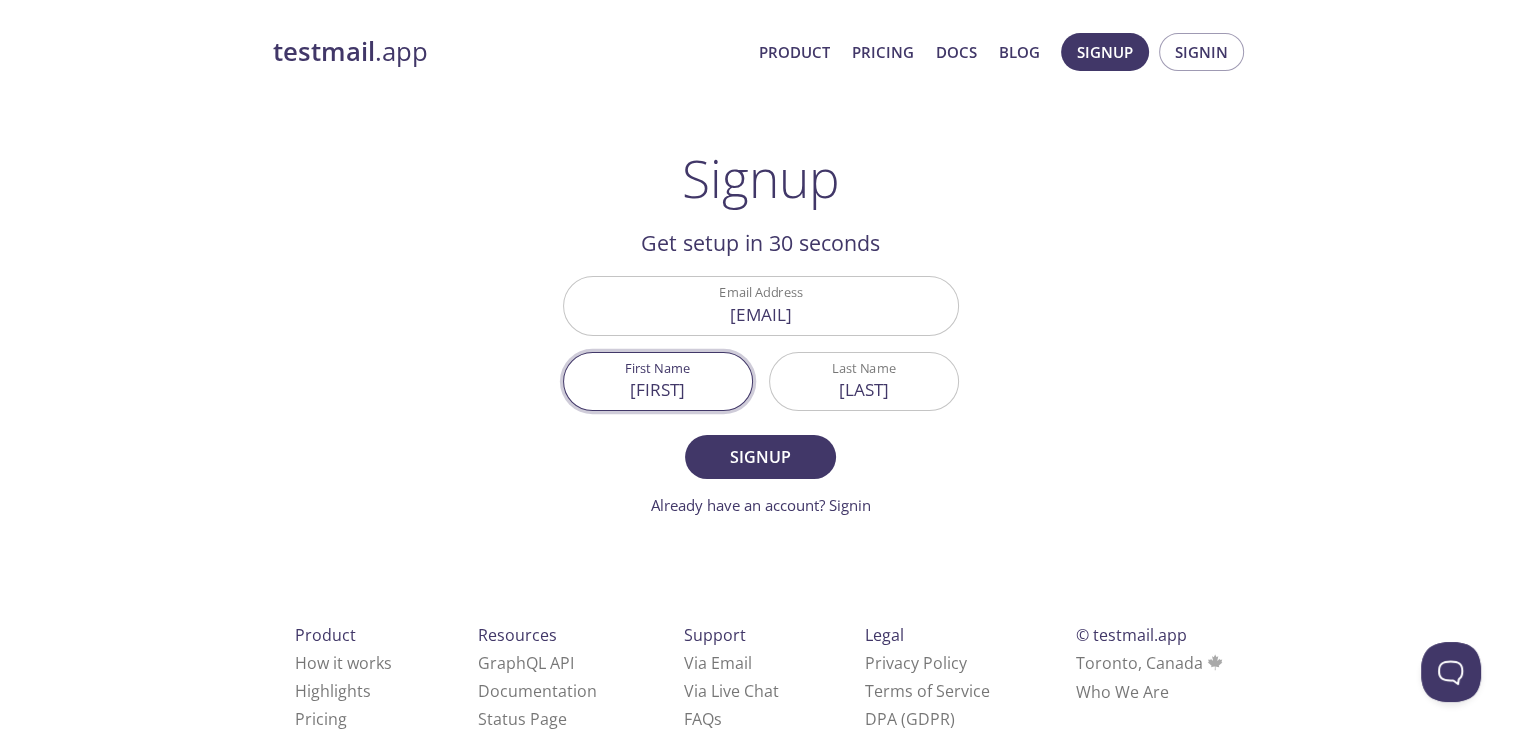 drag, startPoint x: 702, startPoint y: 384, endPoint x: 594, endPoint y: 391, distance: 108.226616 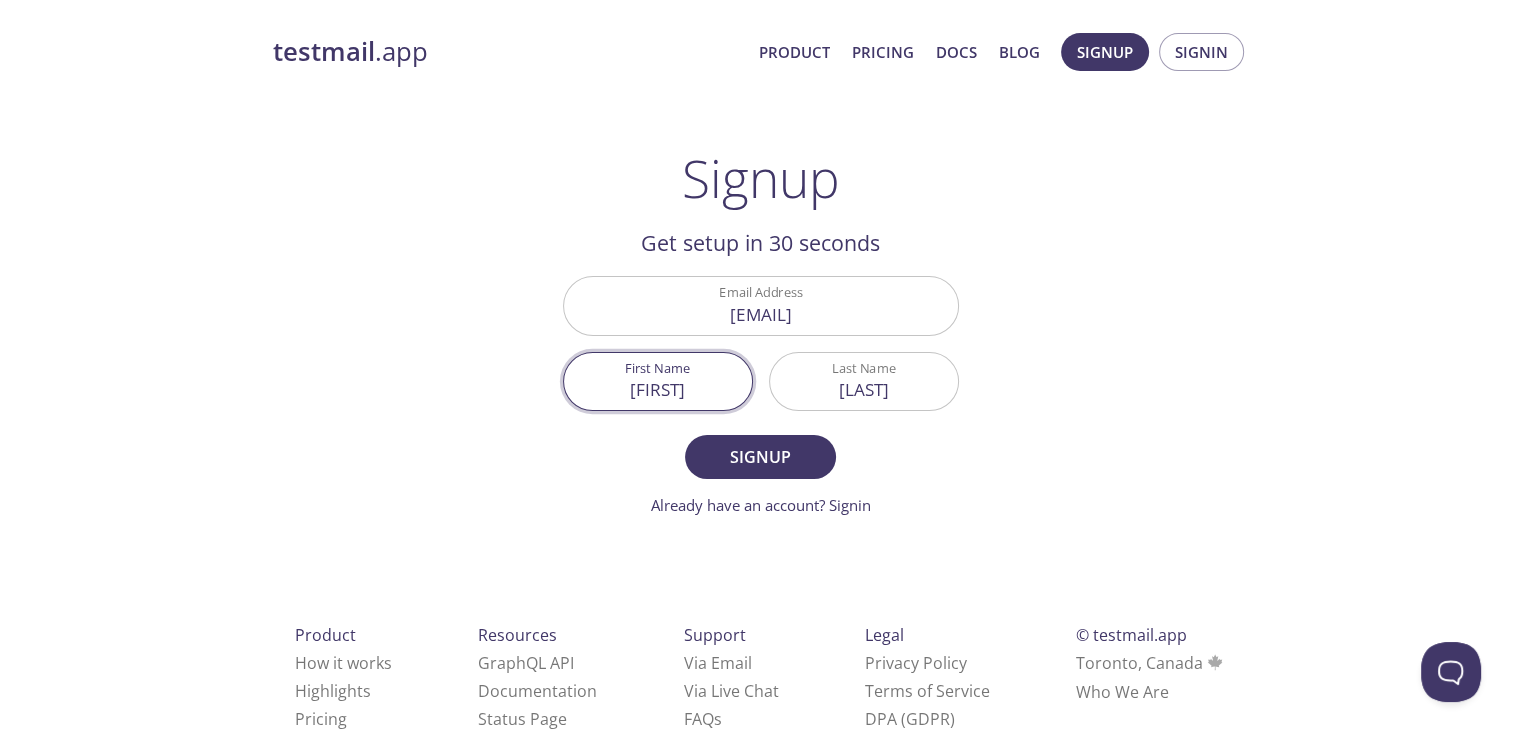 click on "Parth" at bounding box center (658, 381) 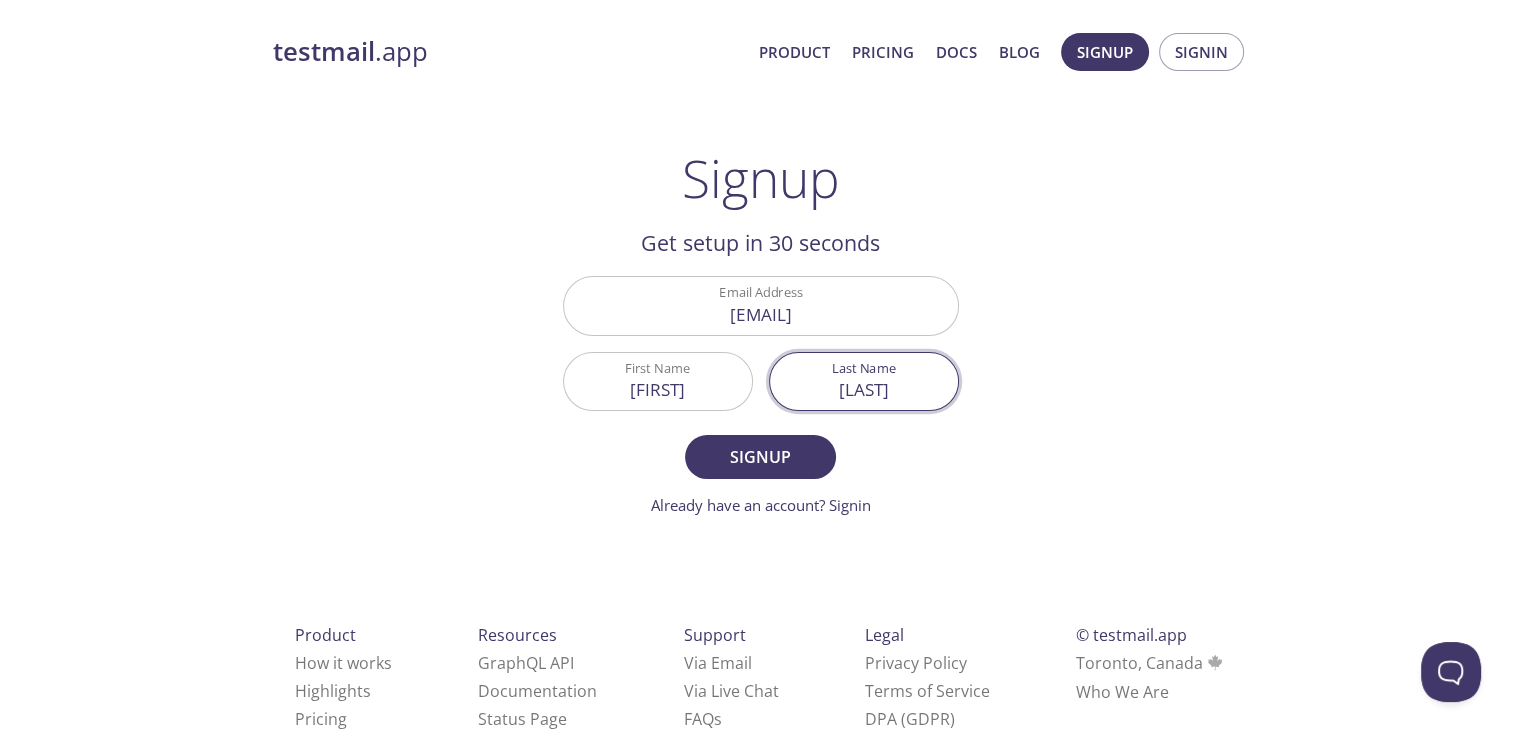 drag, startPoint x: 904, startPoint y: 383, endPoint x: 638, endPoint y: 391, distance: 266.12027 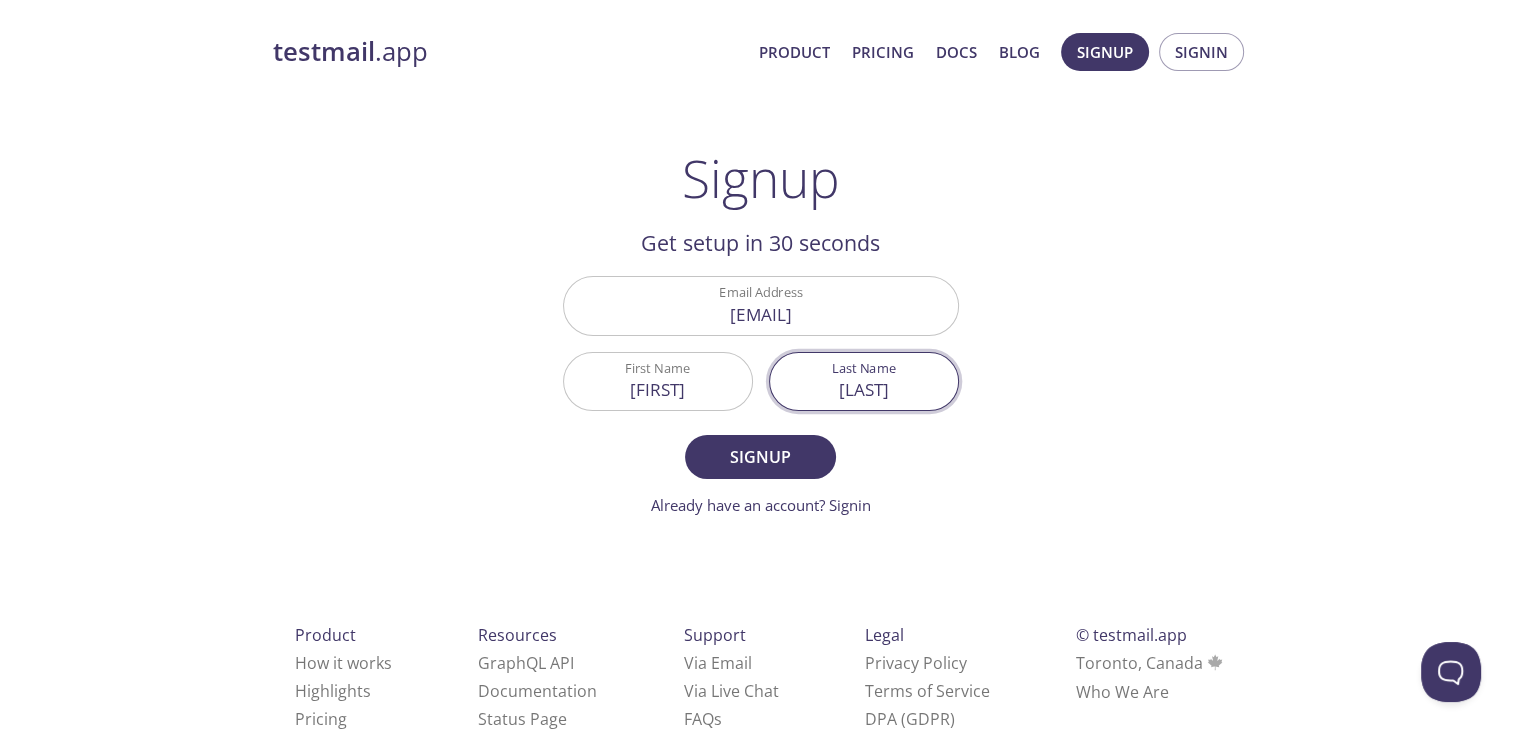 click on "Email Address sunnykr150401@gmail.com First Name Sunny Last Name Batham" at bounding box center [761, 343] 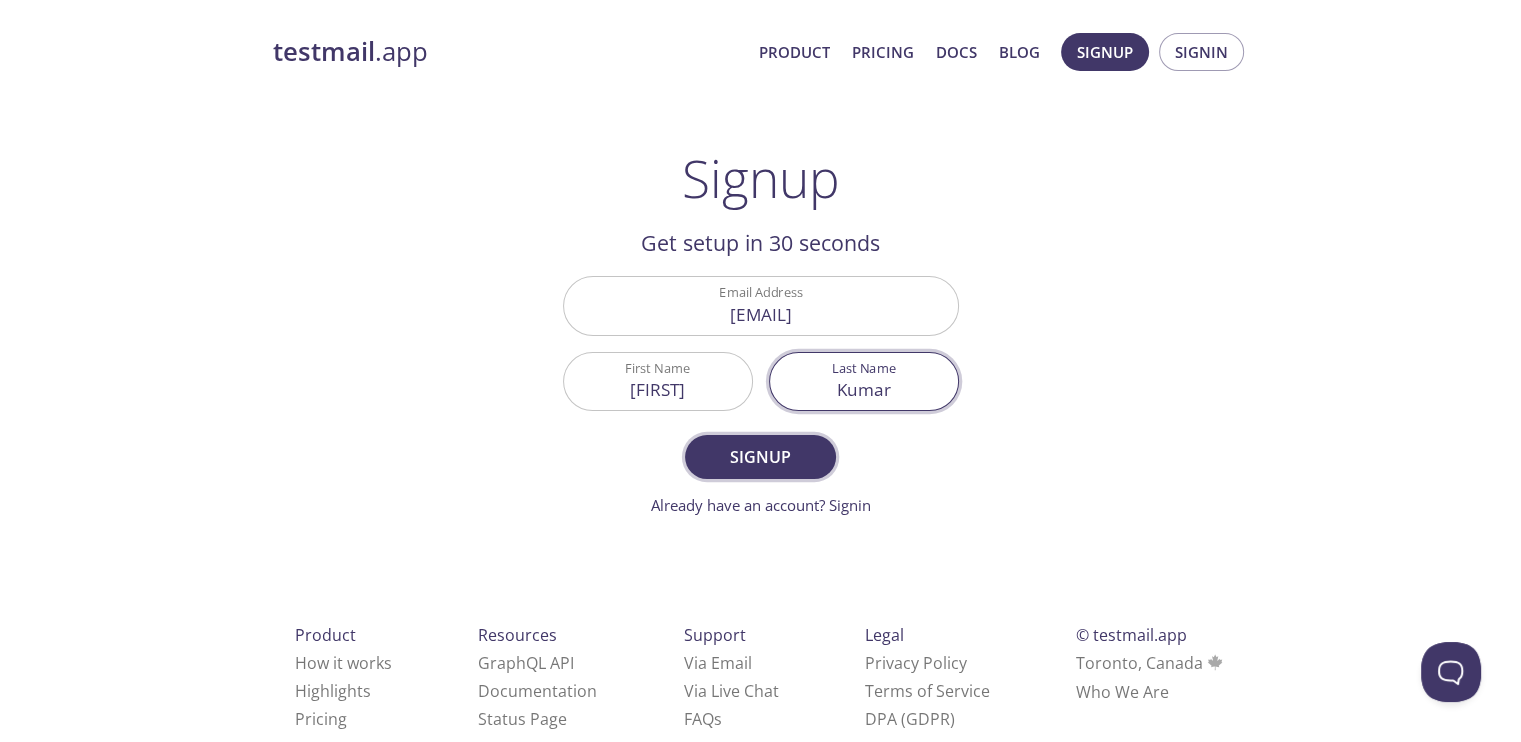 type on "Kumar" 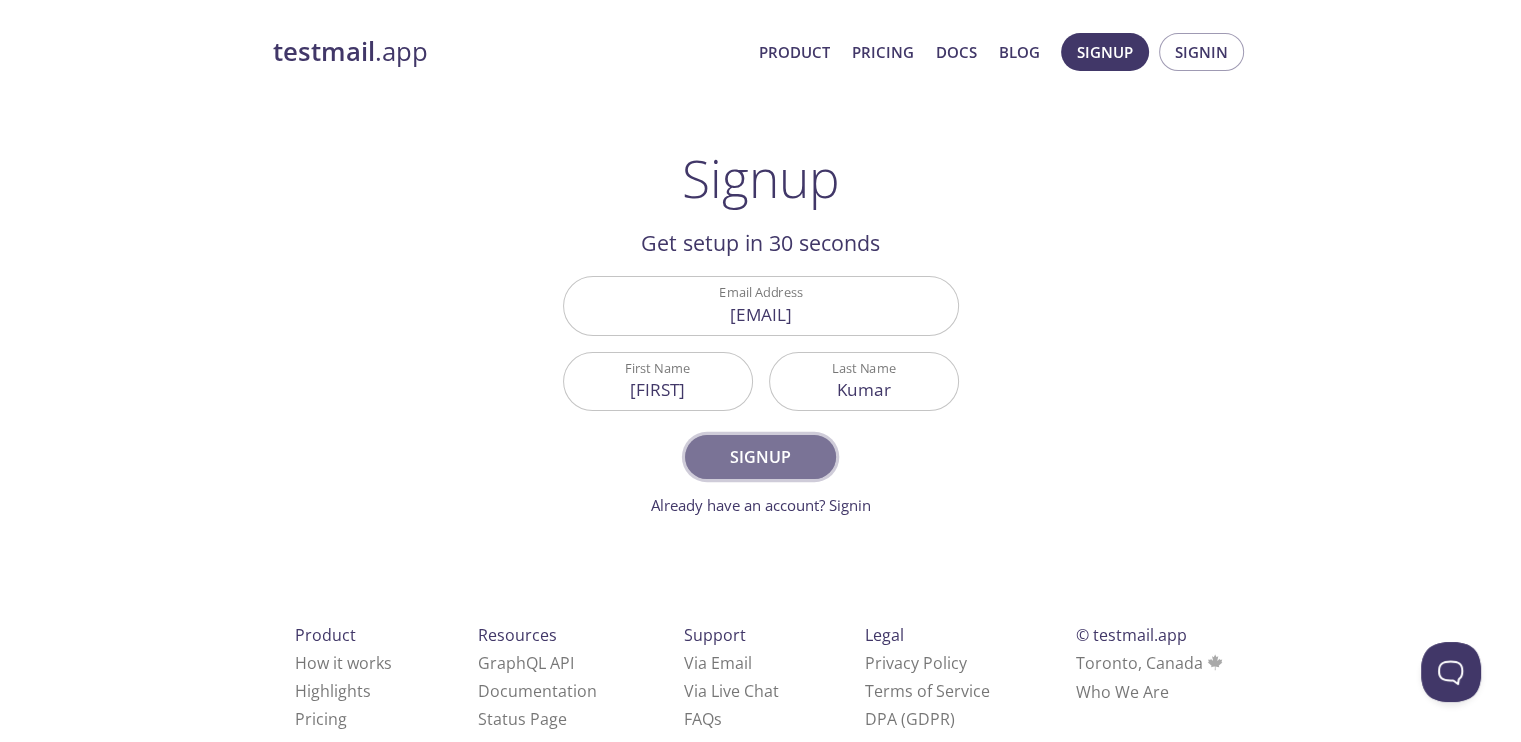 click on "Signup" at bounding box center (760, 457) 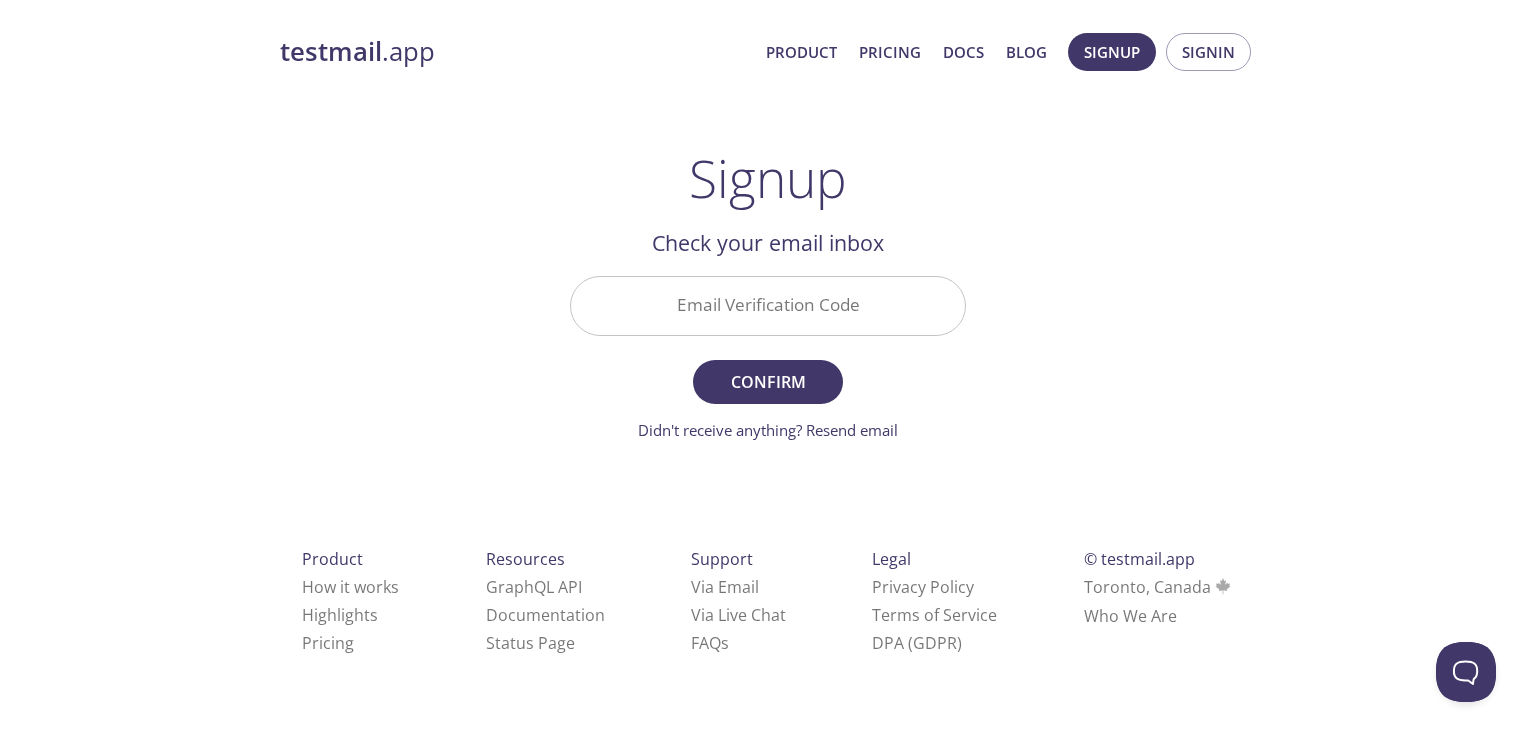 click on "Email Verification Code" at bounding box center (768, 305) 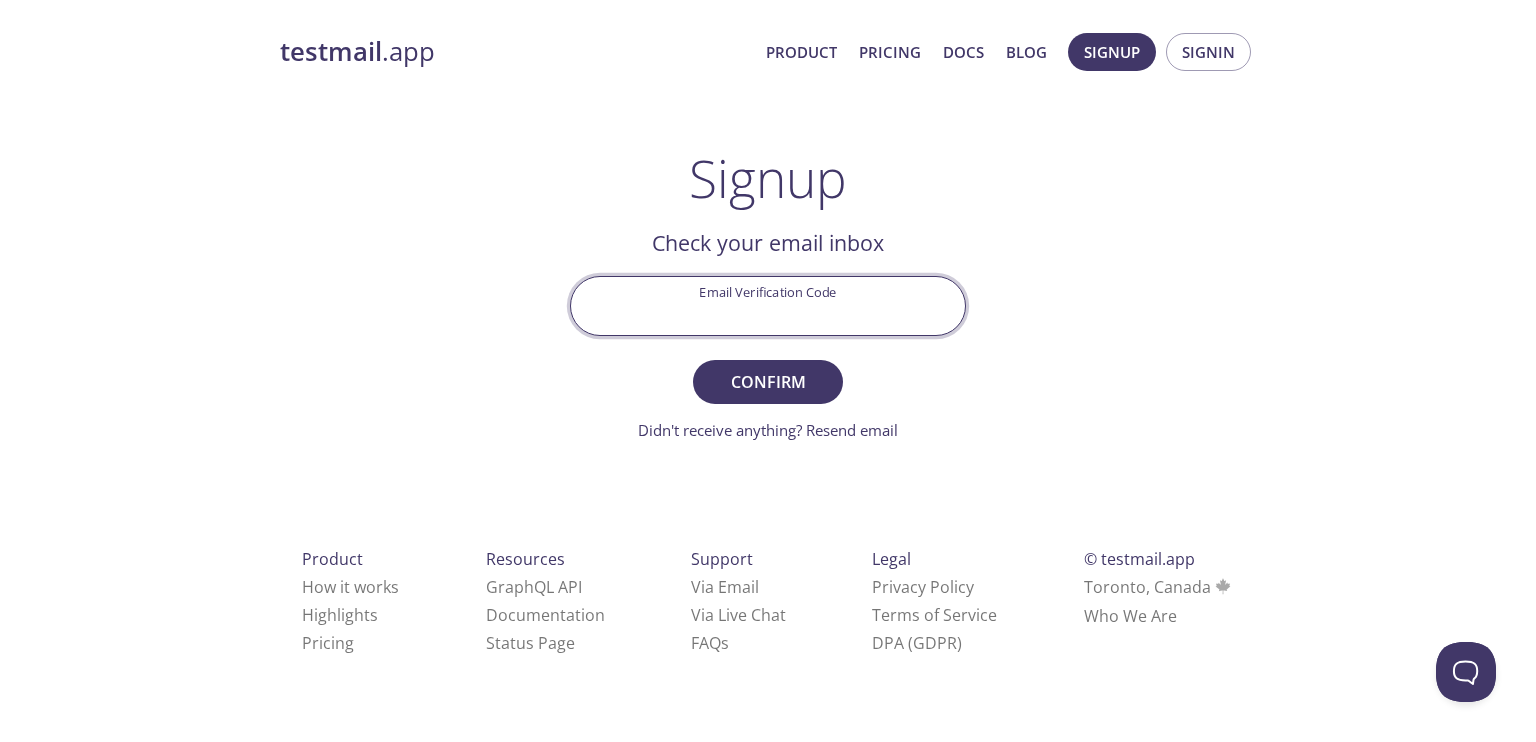 paste on "DLV8QY3" 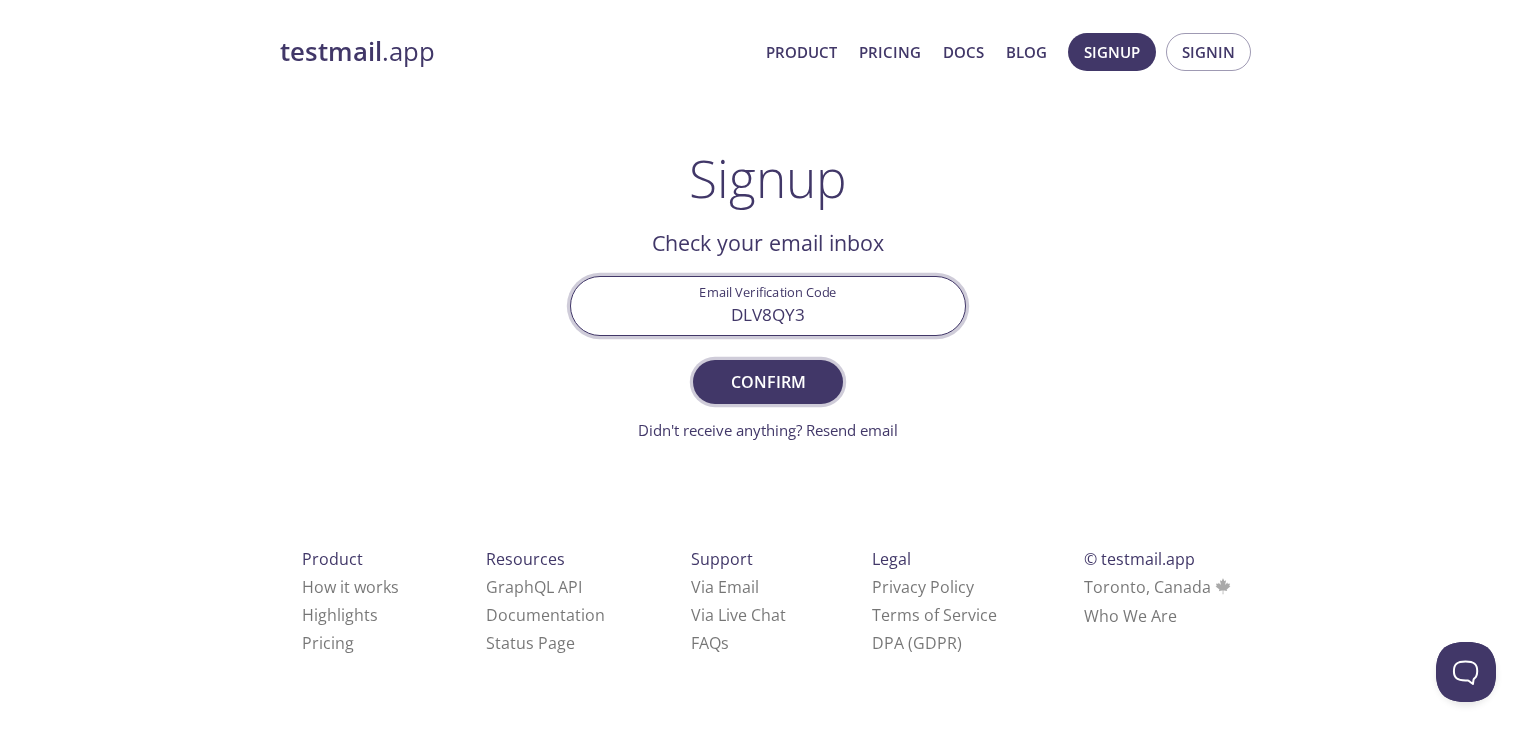 type on "DLV8QY3" 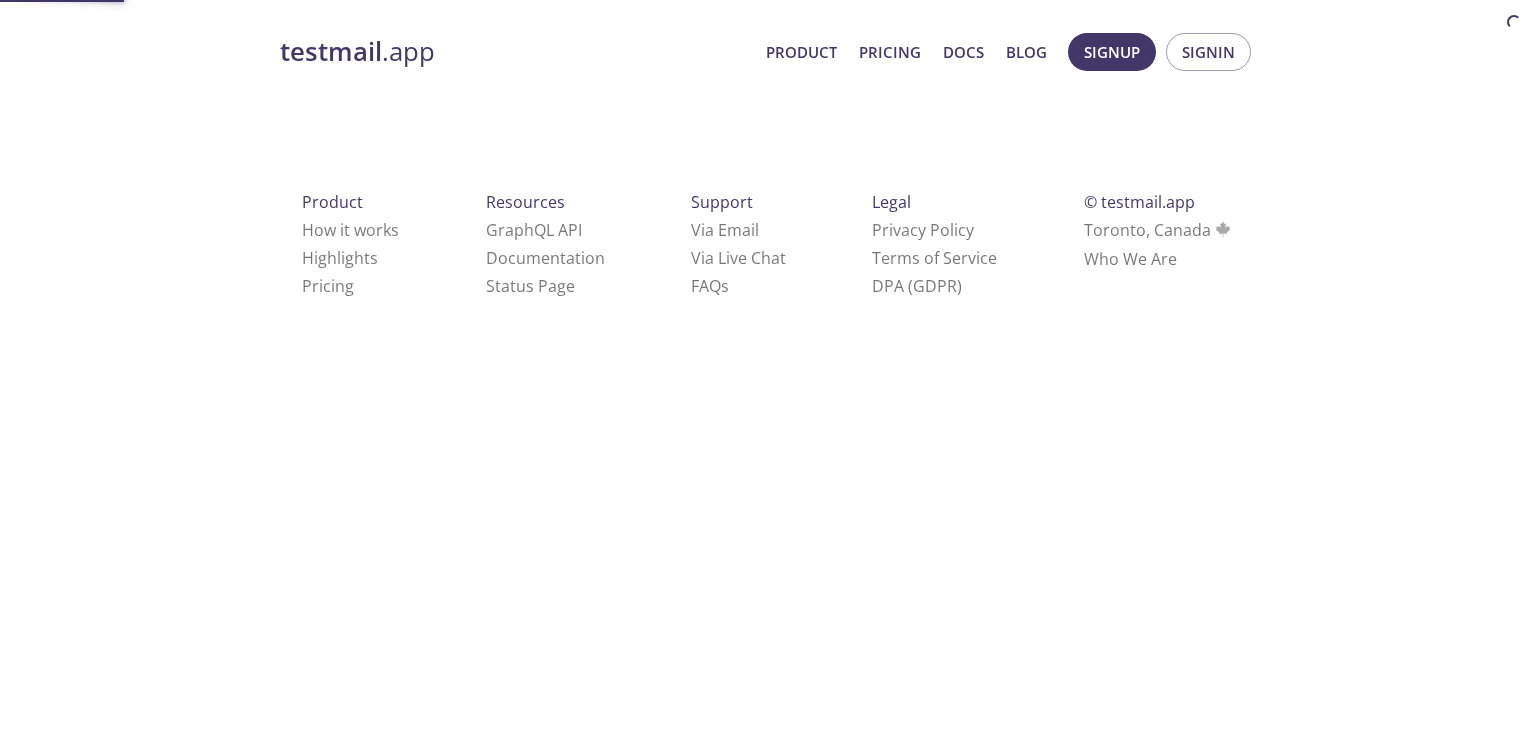 scroll, scrollTop: 0, scrollLeft: 0, axis: both 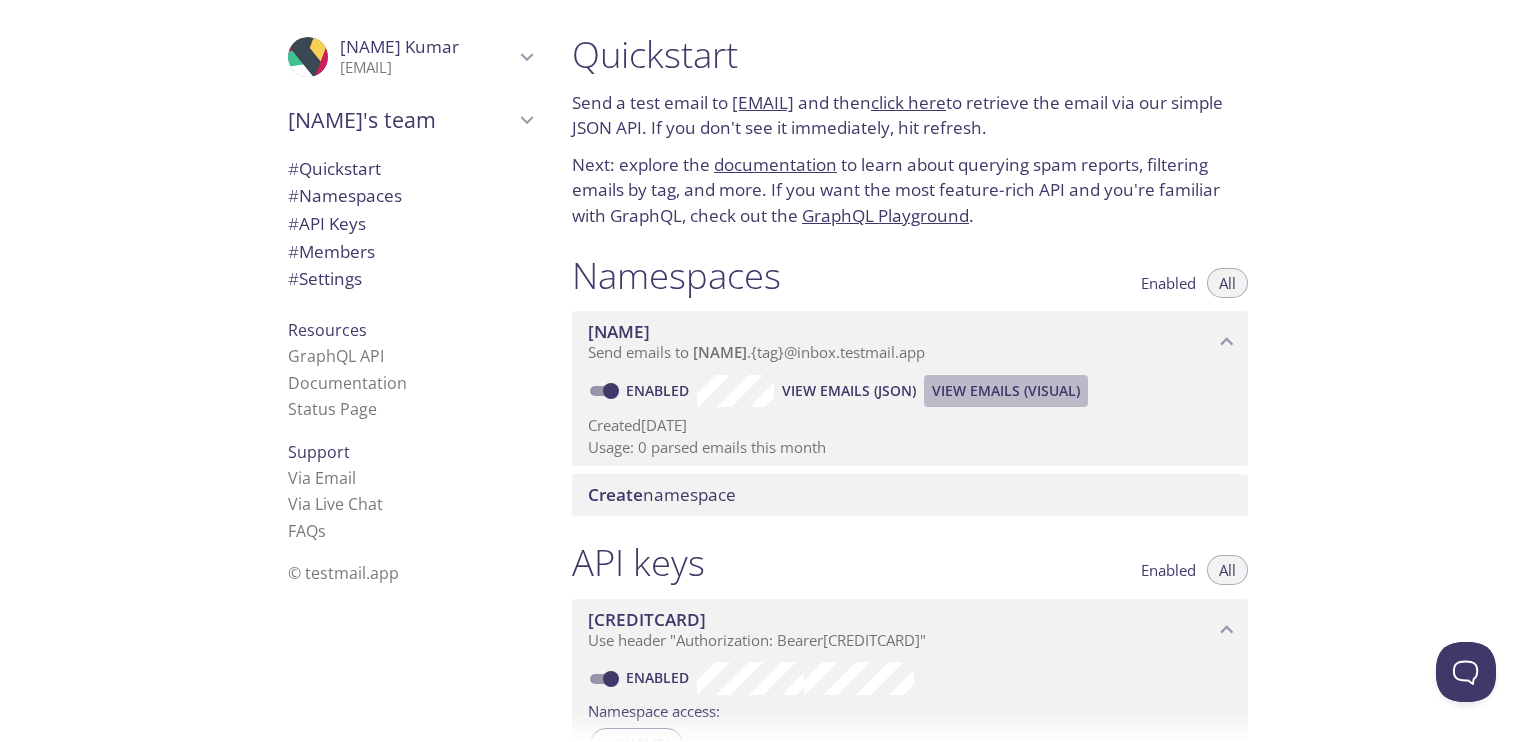 click on "View Emails (Visual)" at bounding box center [1006, 391] 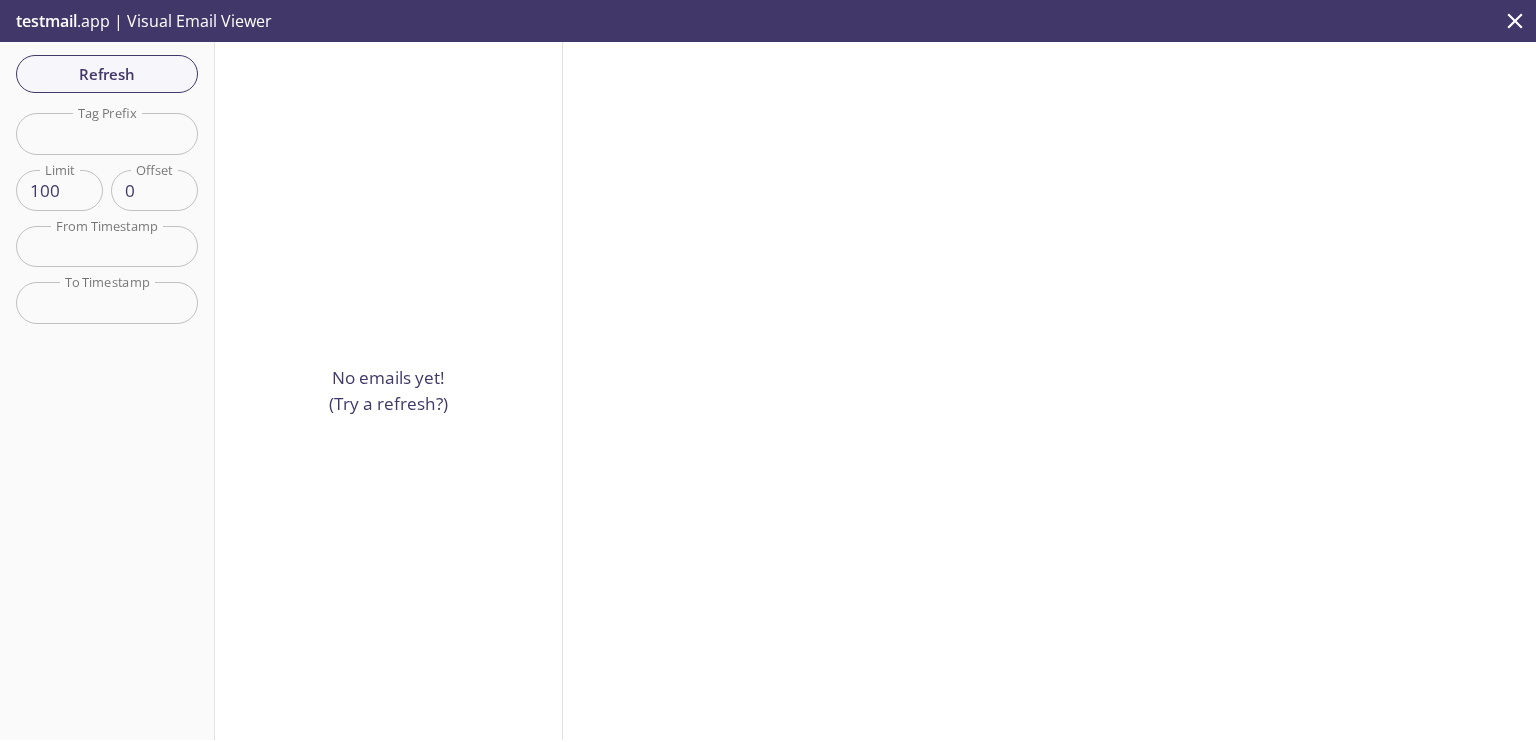 click on "testmail" at bounding box center (46, 21) 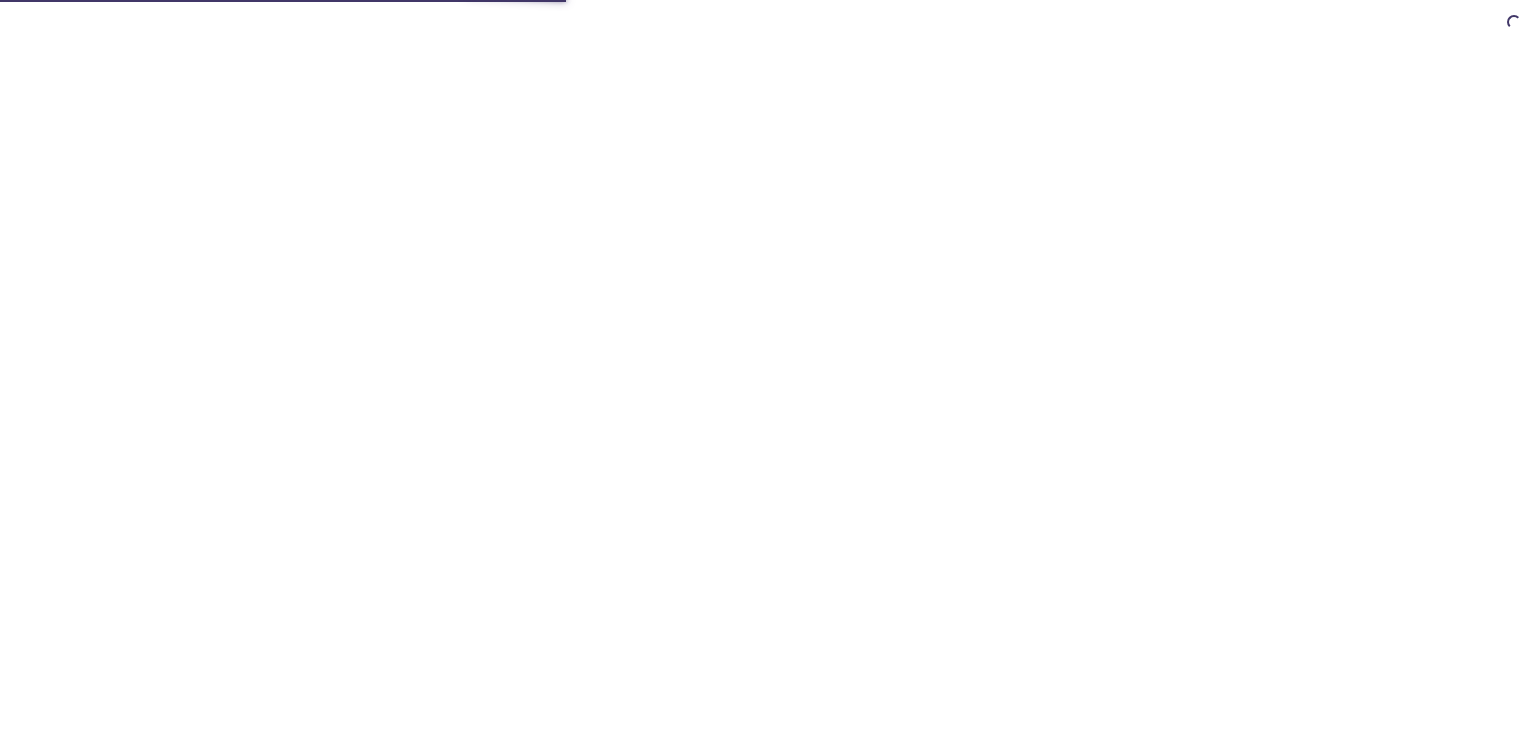 scroll, scrollTop: 0, scrollLeft: 0, axis: both 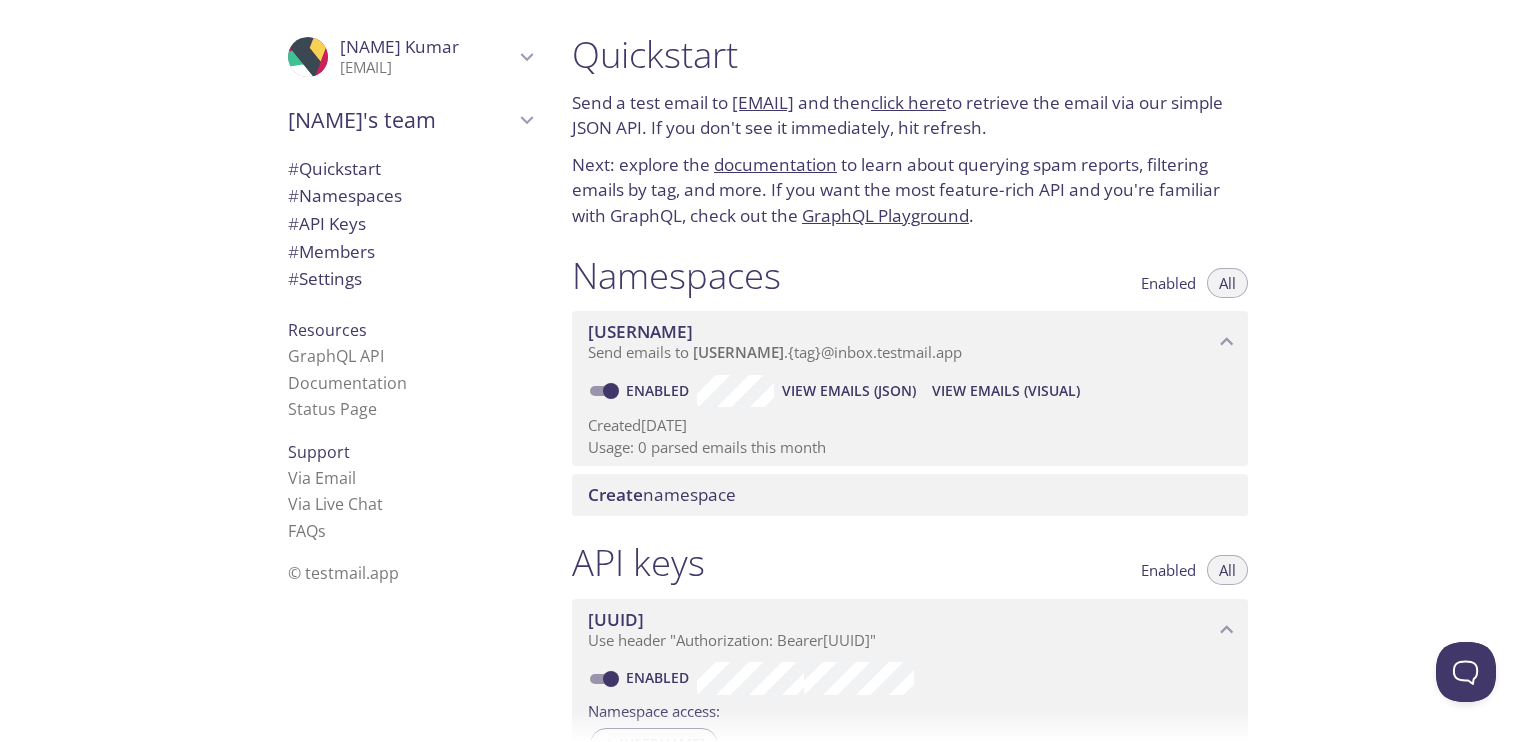 drag, startPoint x: 1535, startPoint y: 0, endPoint x: 1433, endPoint y: 180, distance: 206.89128 